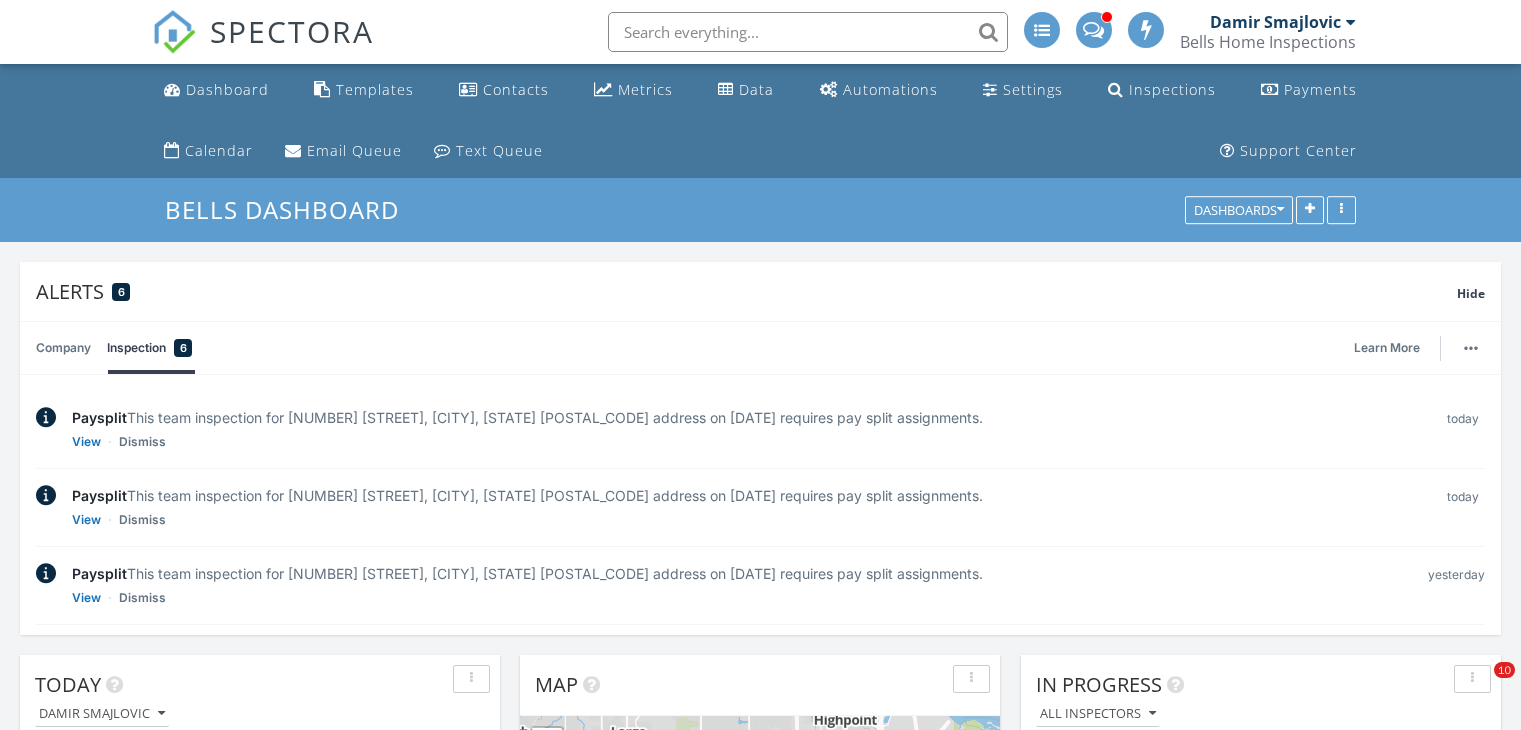 scroll, scrollTop: 900, scrollLeft: 0, axis: vertical 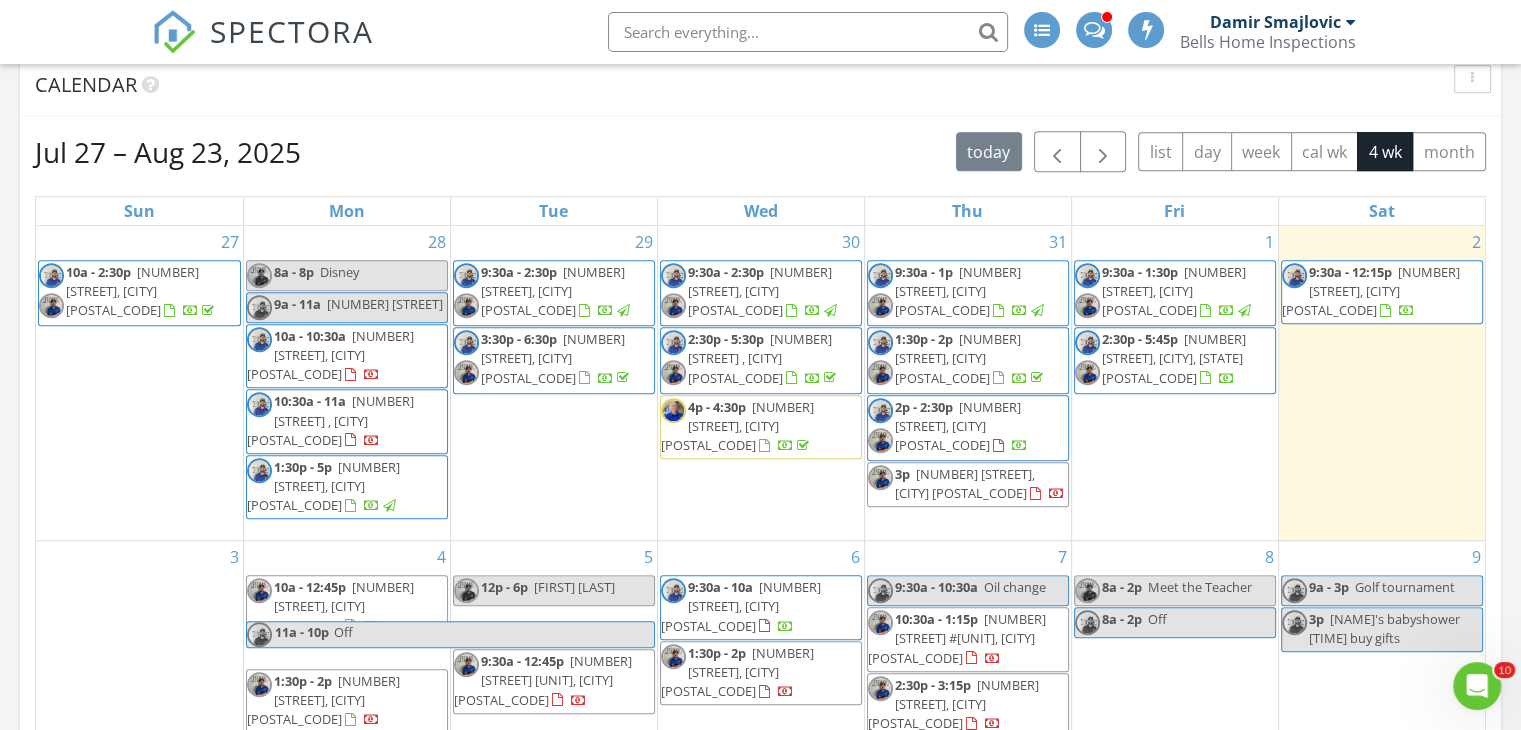 click on "4949 97th Way N, St. Petersburg 33708" at bounding box center [1174, 358] 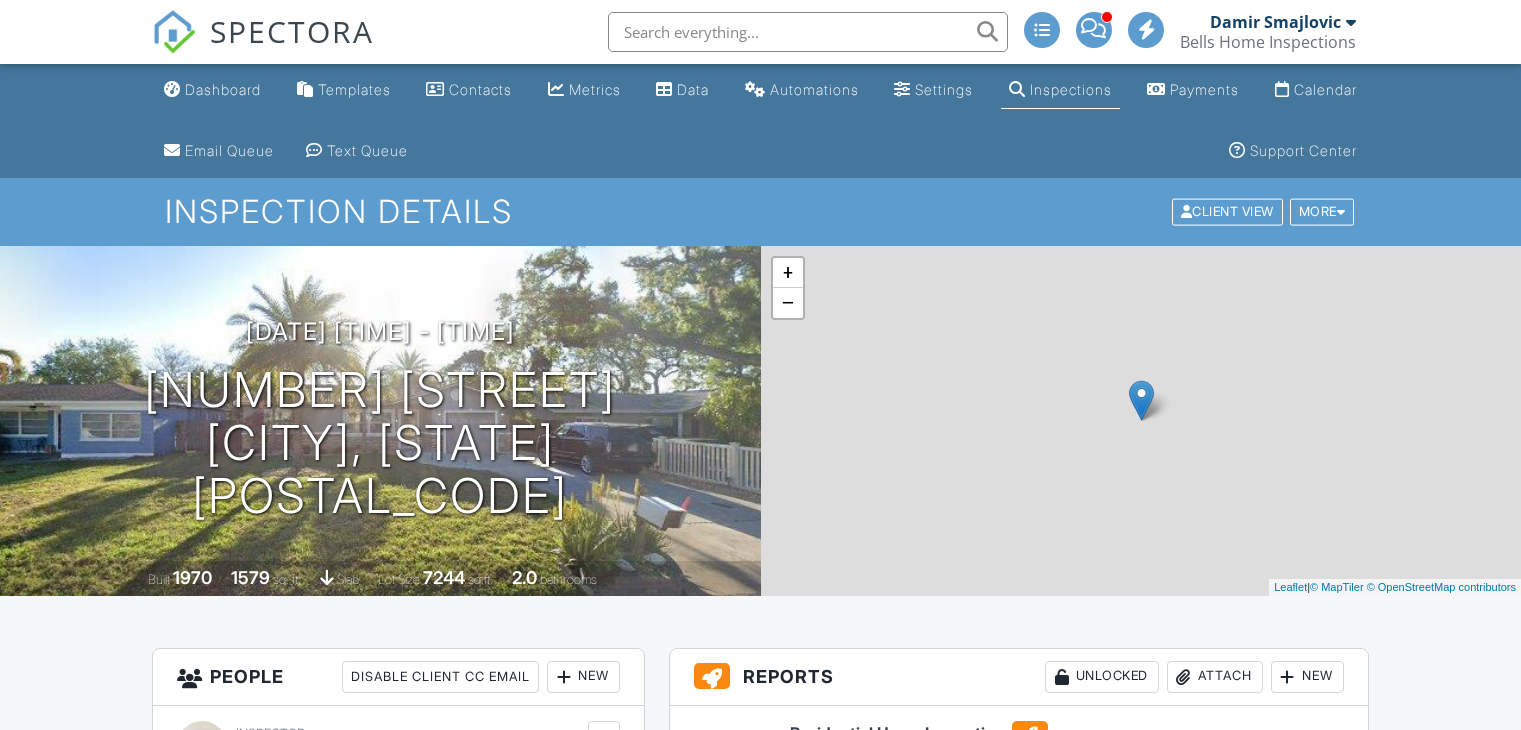 scroll, scrollTop: 0, scrollLeft: 0, axis: both 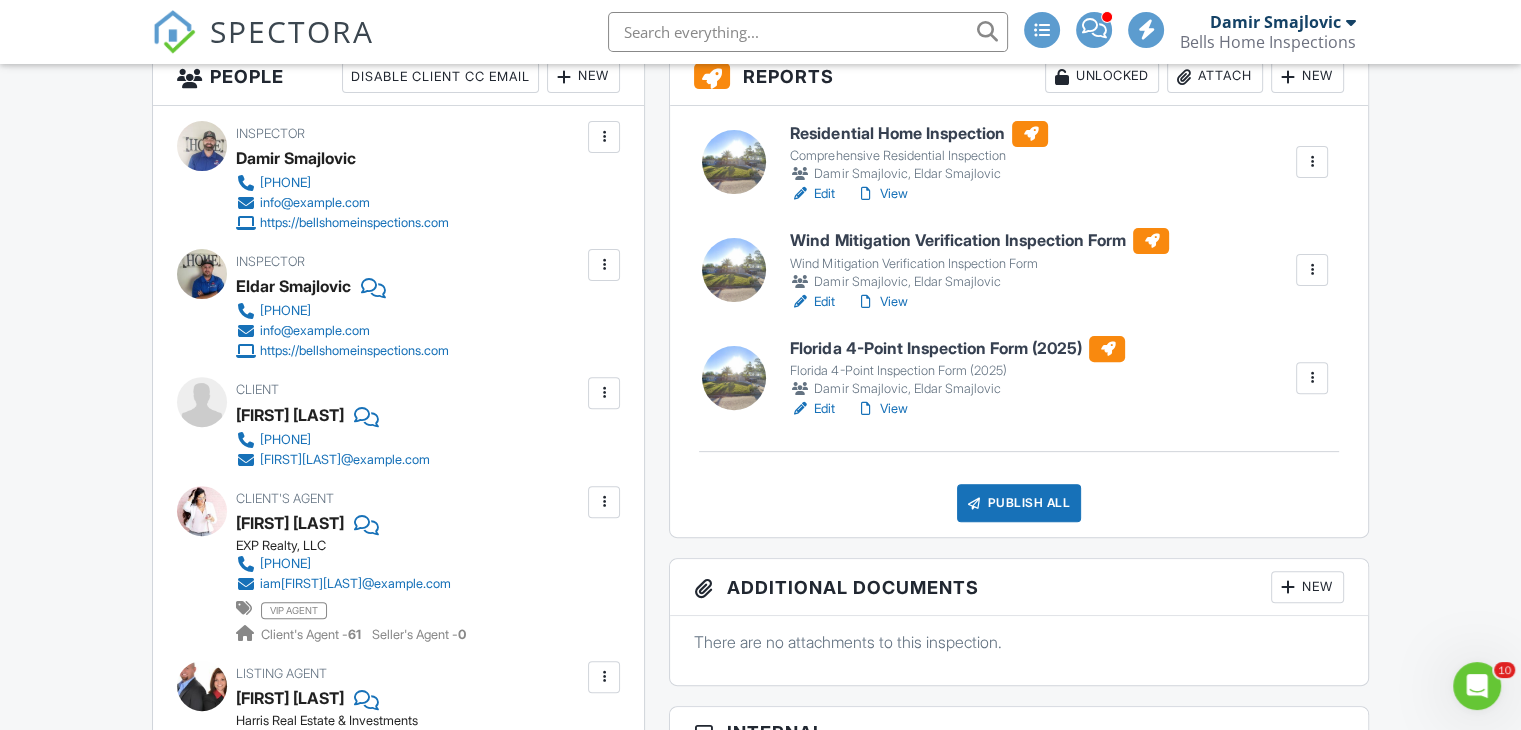 click on "View" at bounding box center (881, 194) 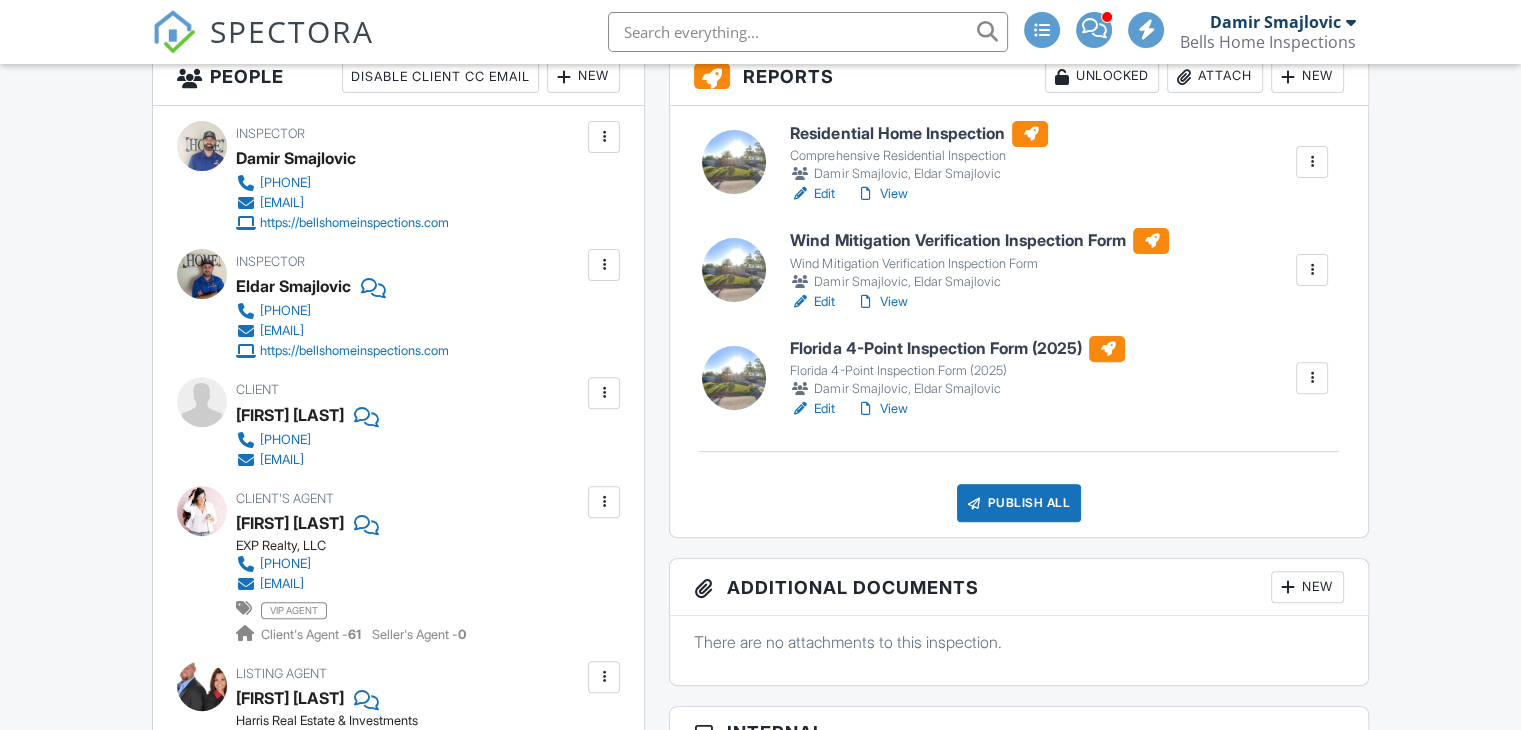 scroll, scrollTop: 600, scrollLeft: 0, axis: vertical 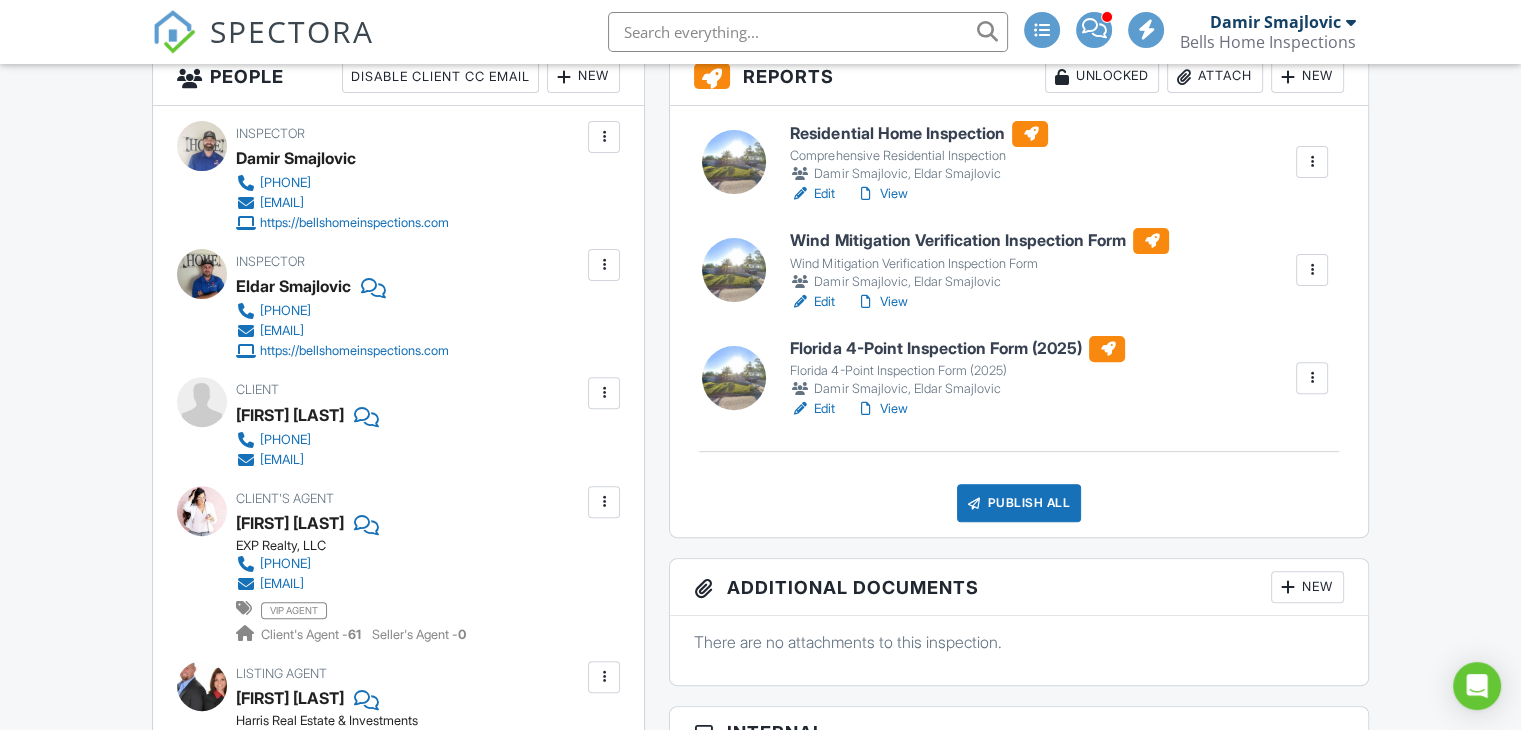 click on "View" at bounding box center [881, 302] 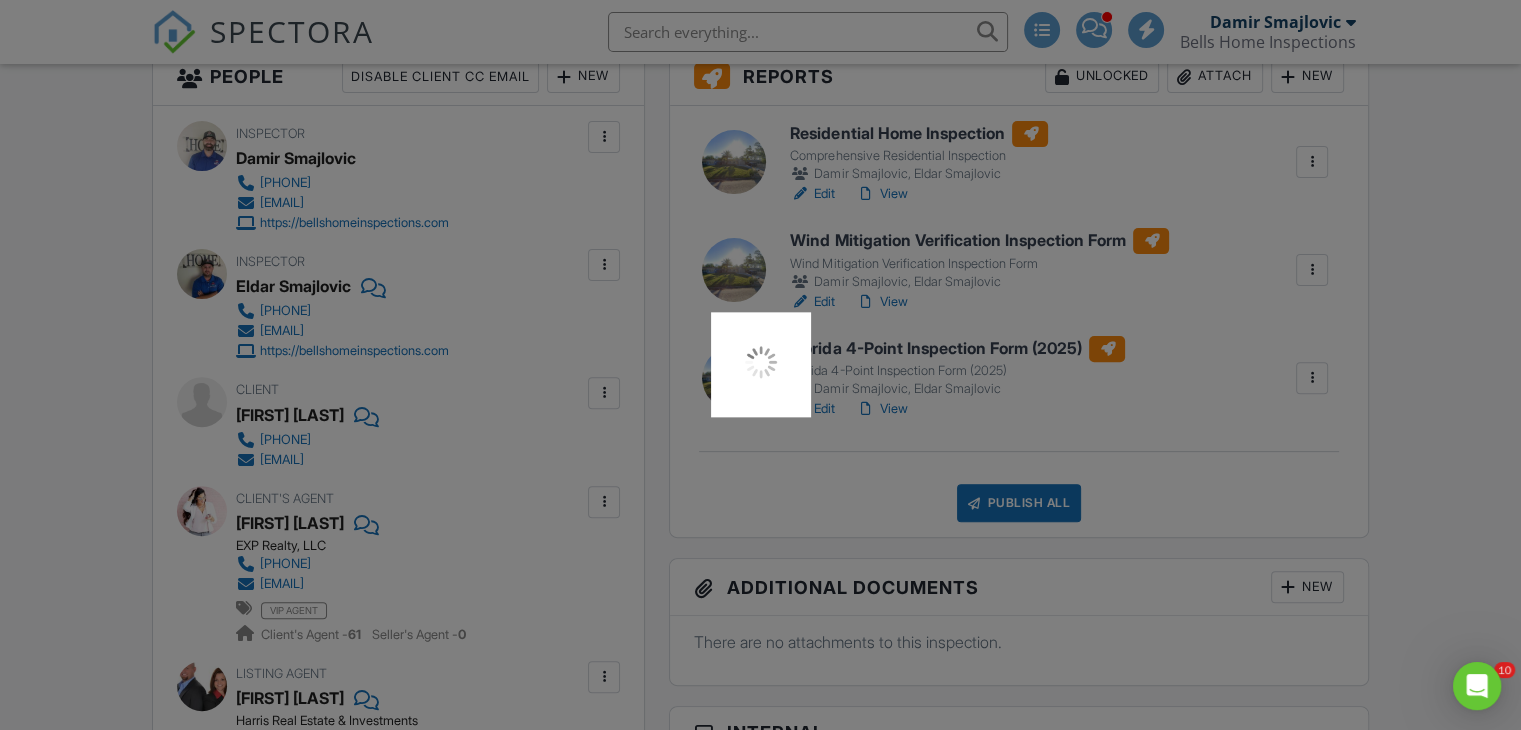 scroll, scrollTop: 0, scrollLeft: 0, axis: both 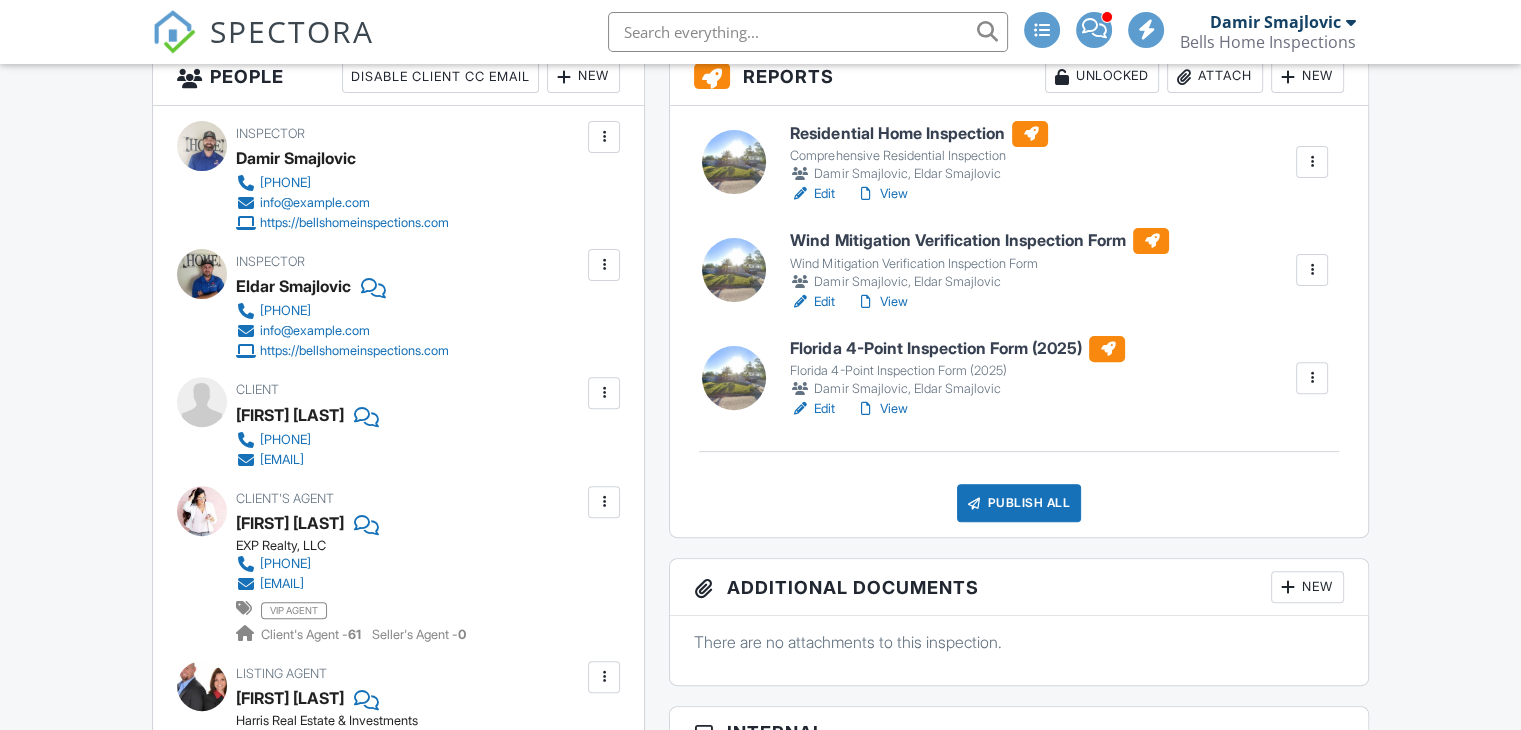 click on "View" at bounding box center (881, 302) 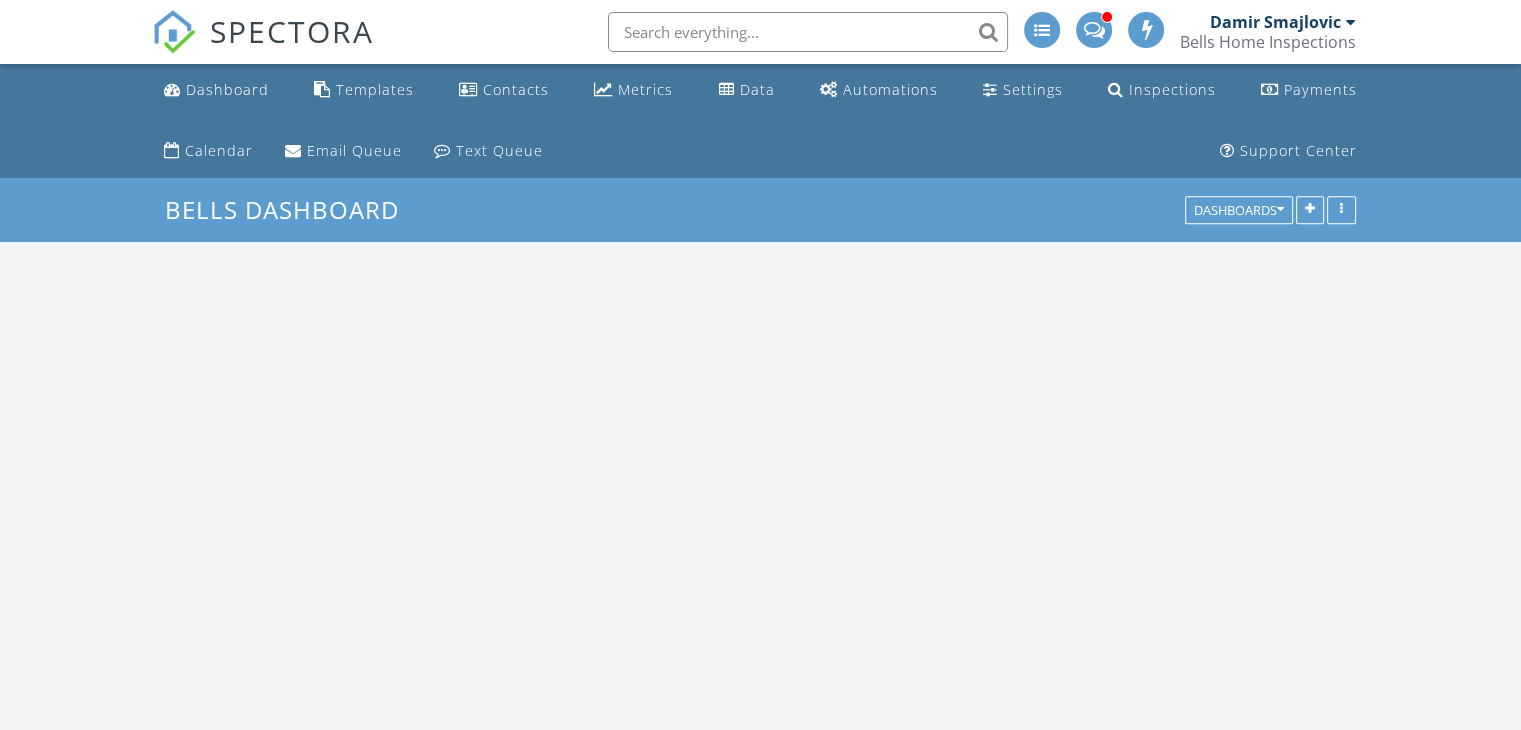 scroll, scrollTop: 1200, scrollLeft: 0, axis: vertical 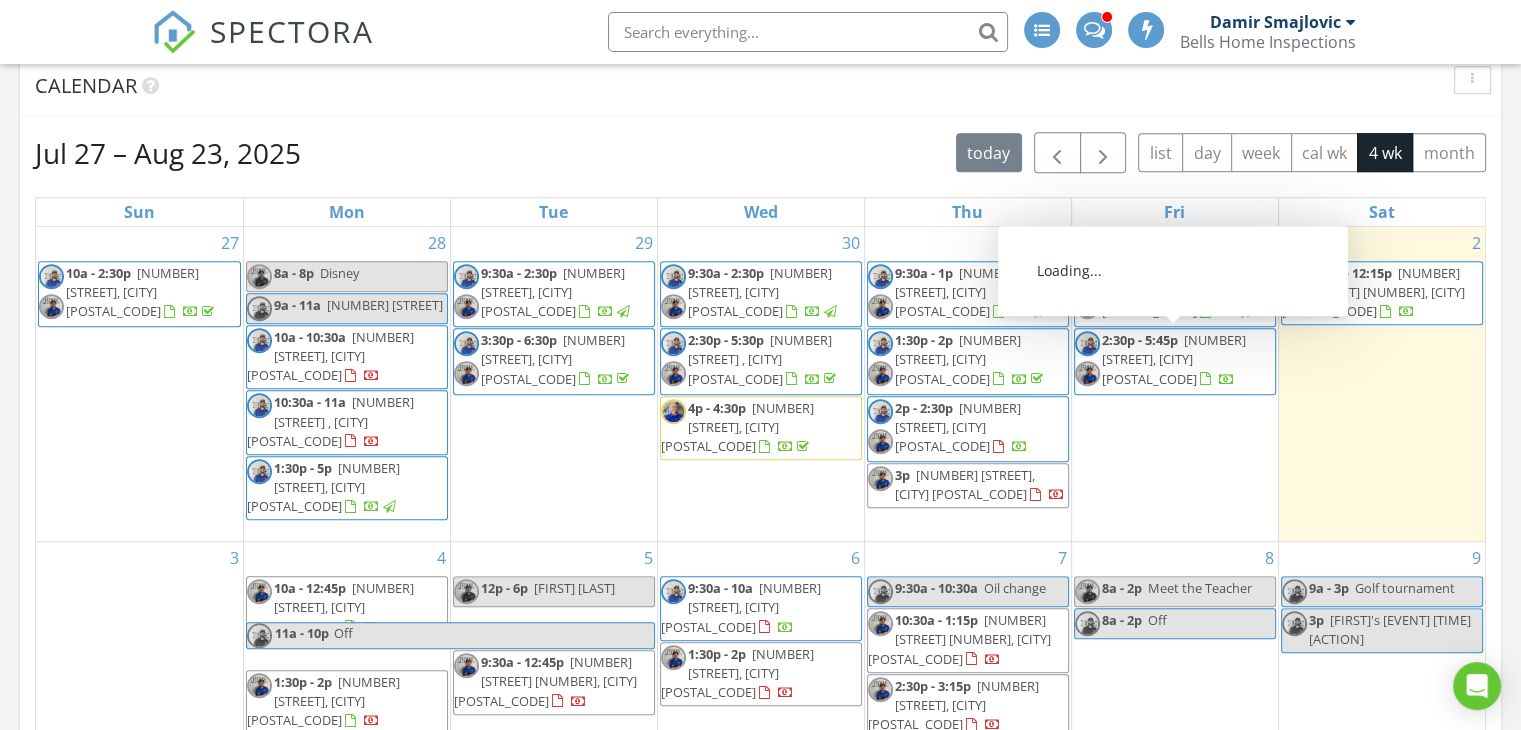 click on "[NUMBER] [STREET], [CITY] [POSTAL_CODE]" at bounding box center (1174, 359) 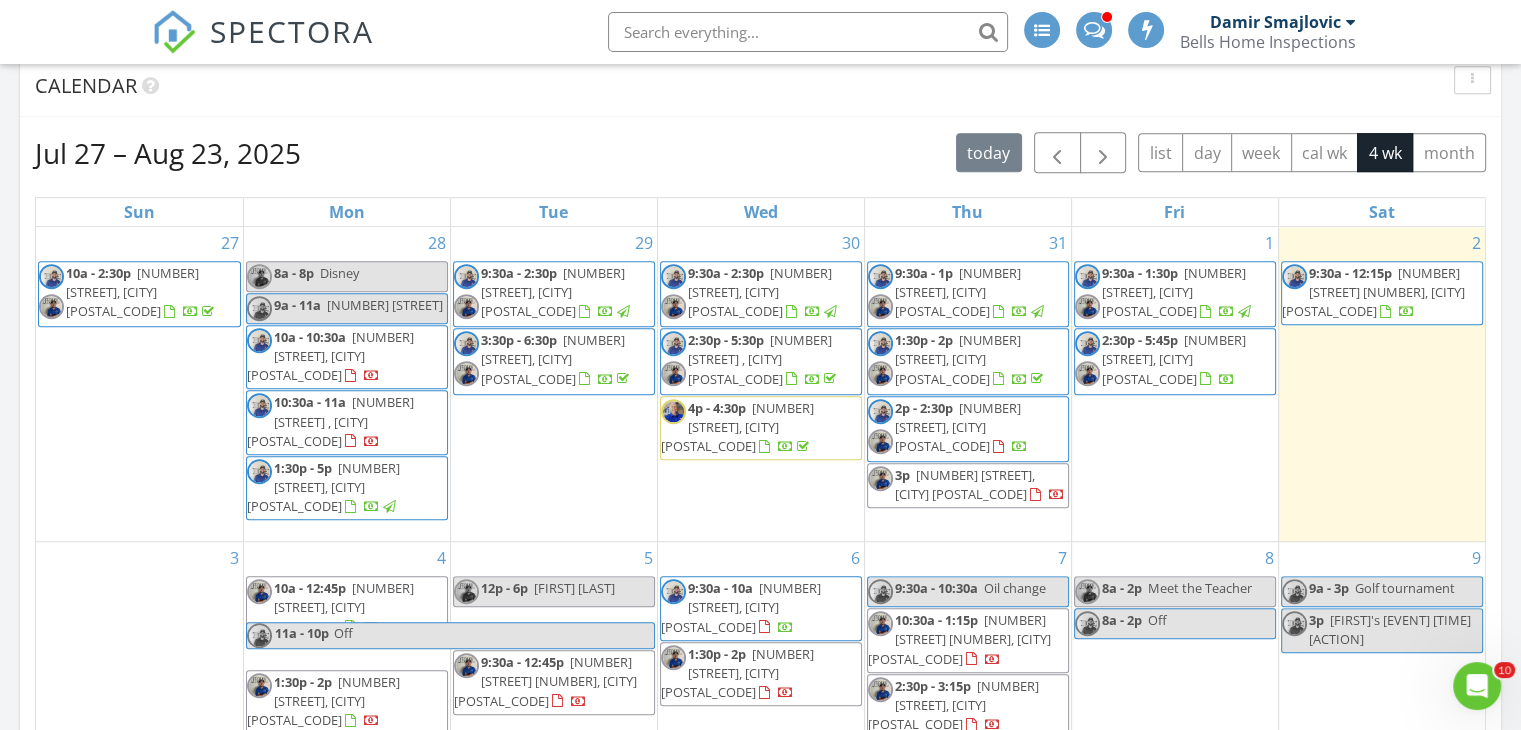 scroll, scrollTop: 0, scrollLeft: 0, axis: both 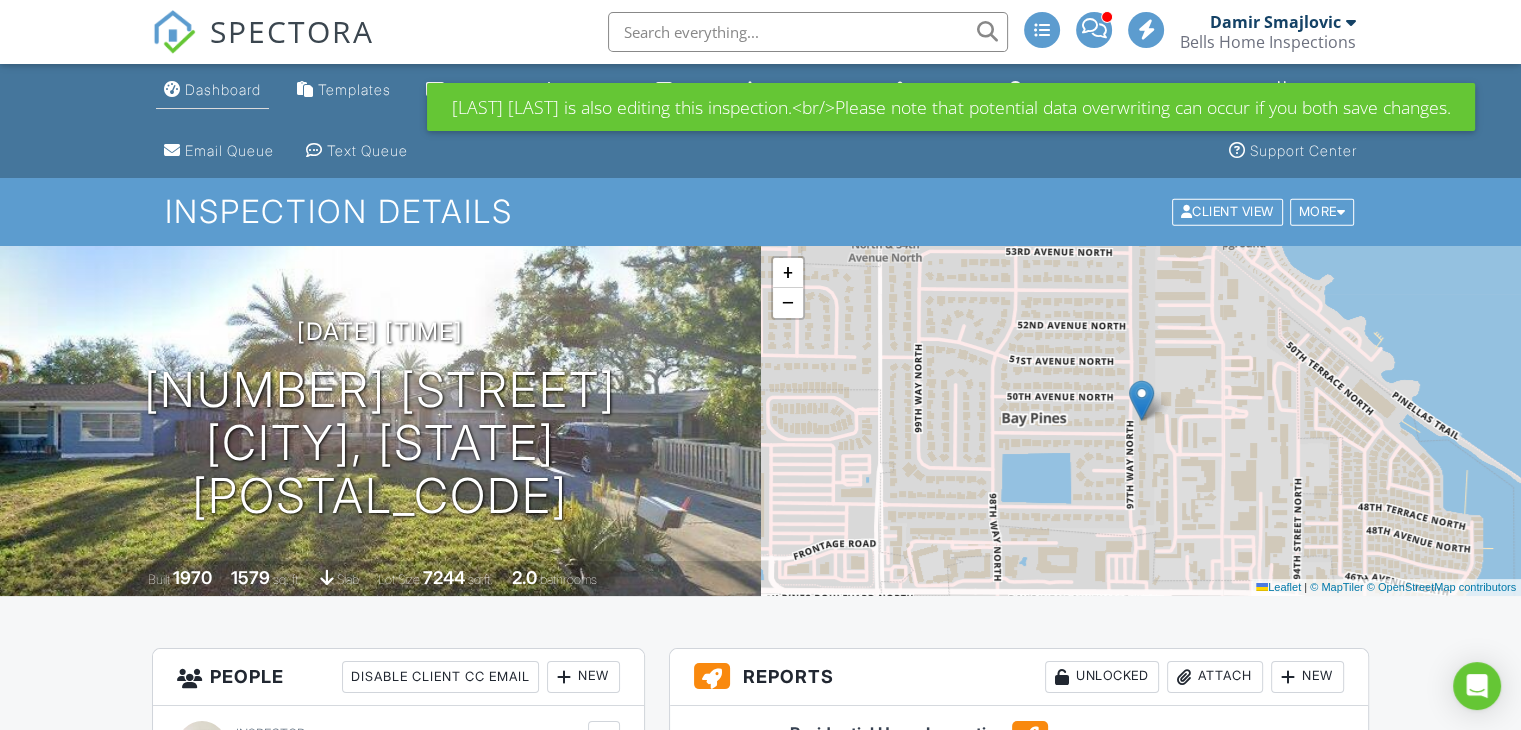 click on "Dashboard" at bounding box center (223, 89) 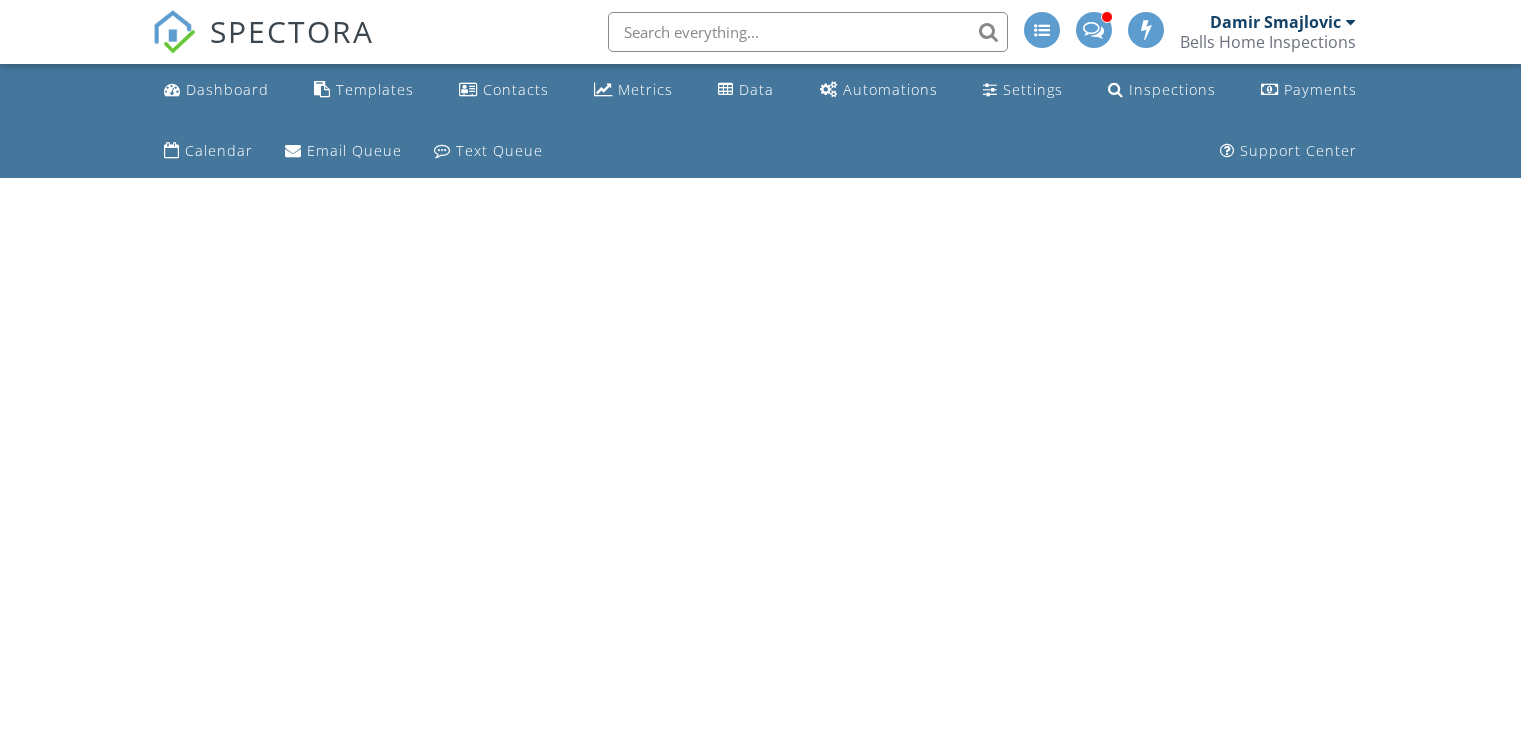 scroll, scrollTop: 0, scrollLeft: 0, axis: both 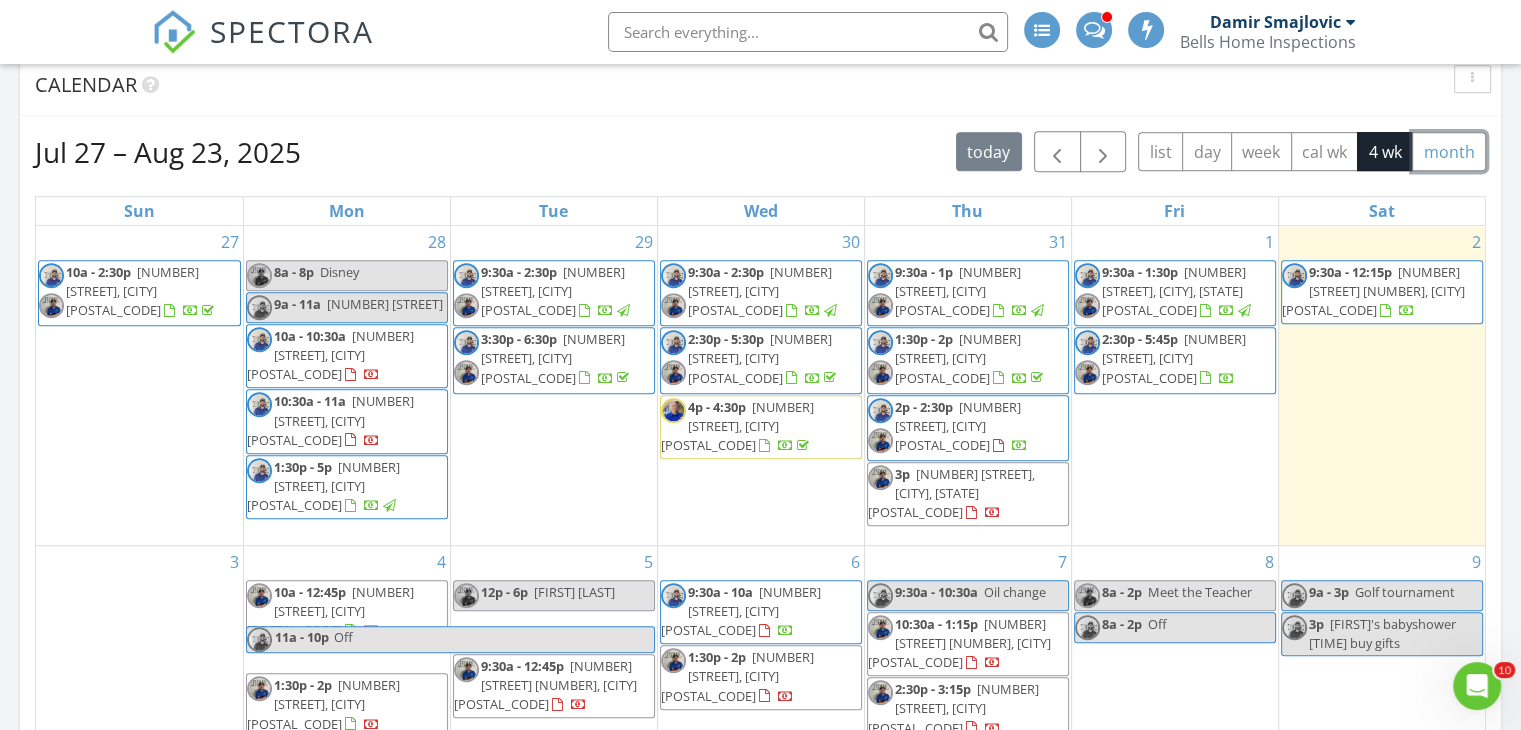 click on "month" at bounding box center [1449, 151] 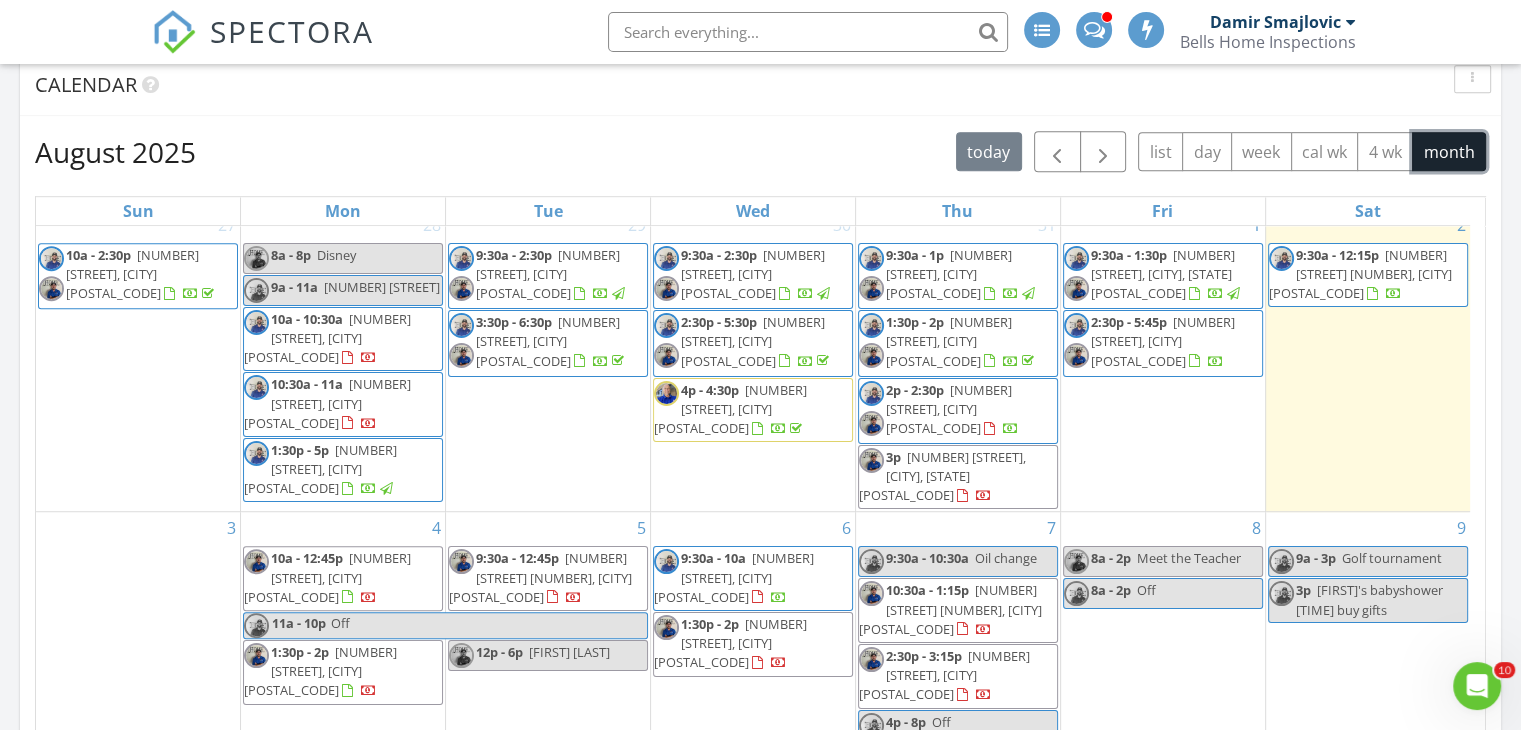 scroll, scrollTop: 0, scrollLeft: 0, axis: both 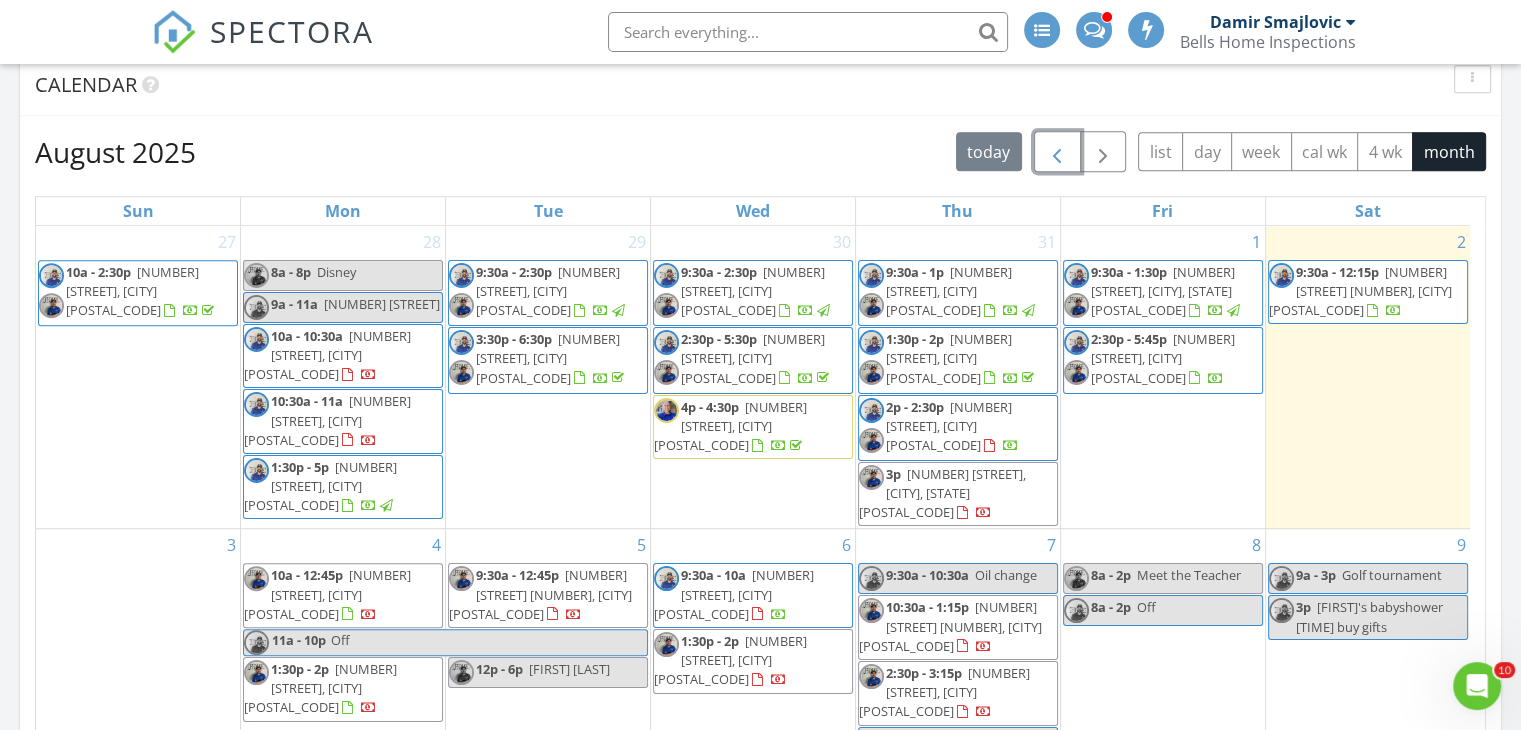 click at bounding box center (1057, 152) 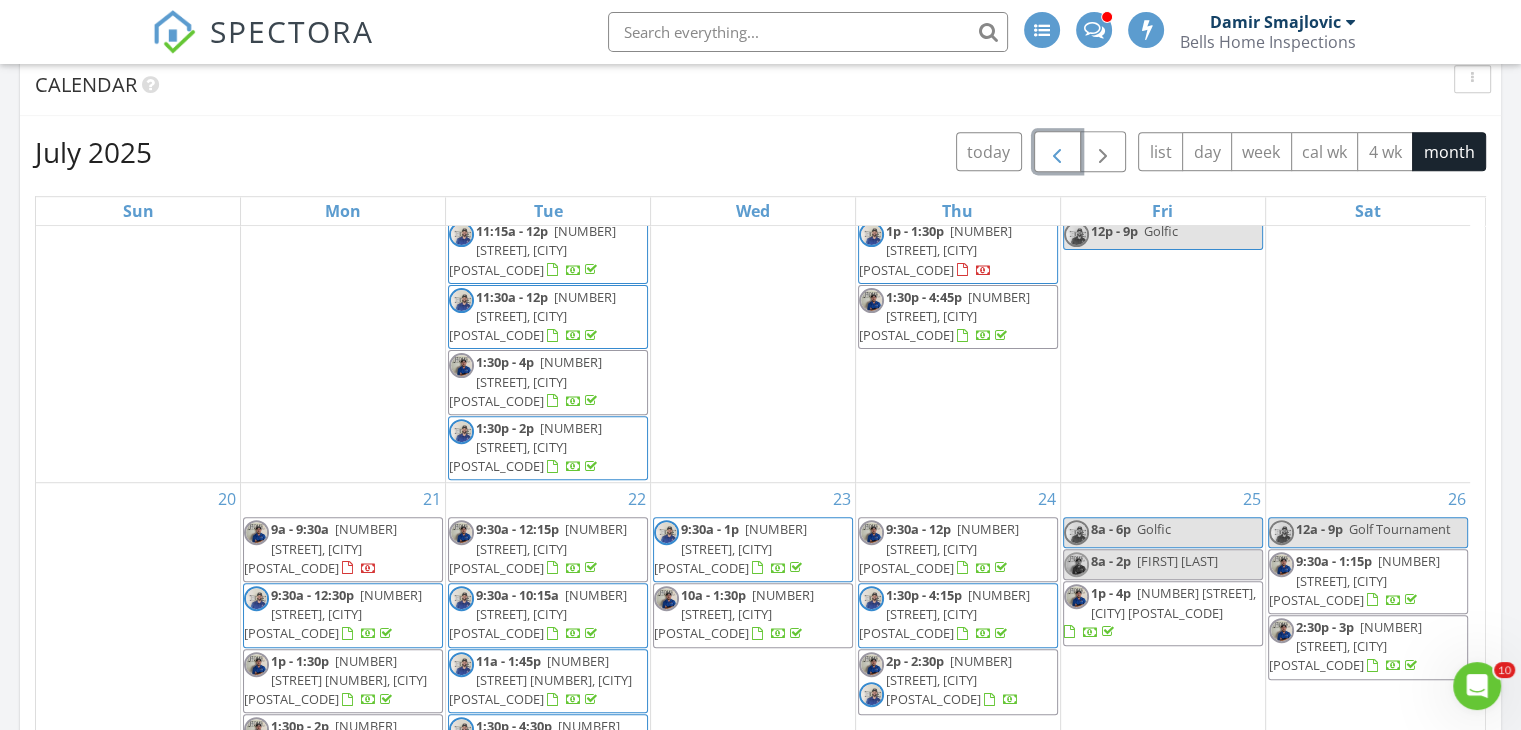 scroll, scrollTop: 816, scrollLeft: 0, axis: vertical 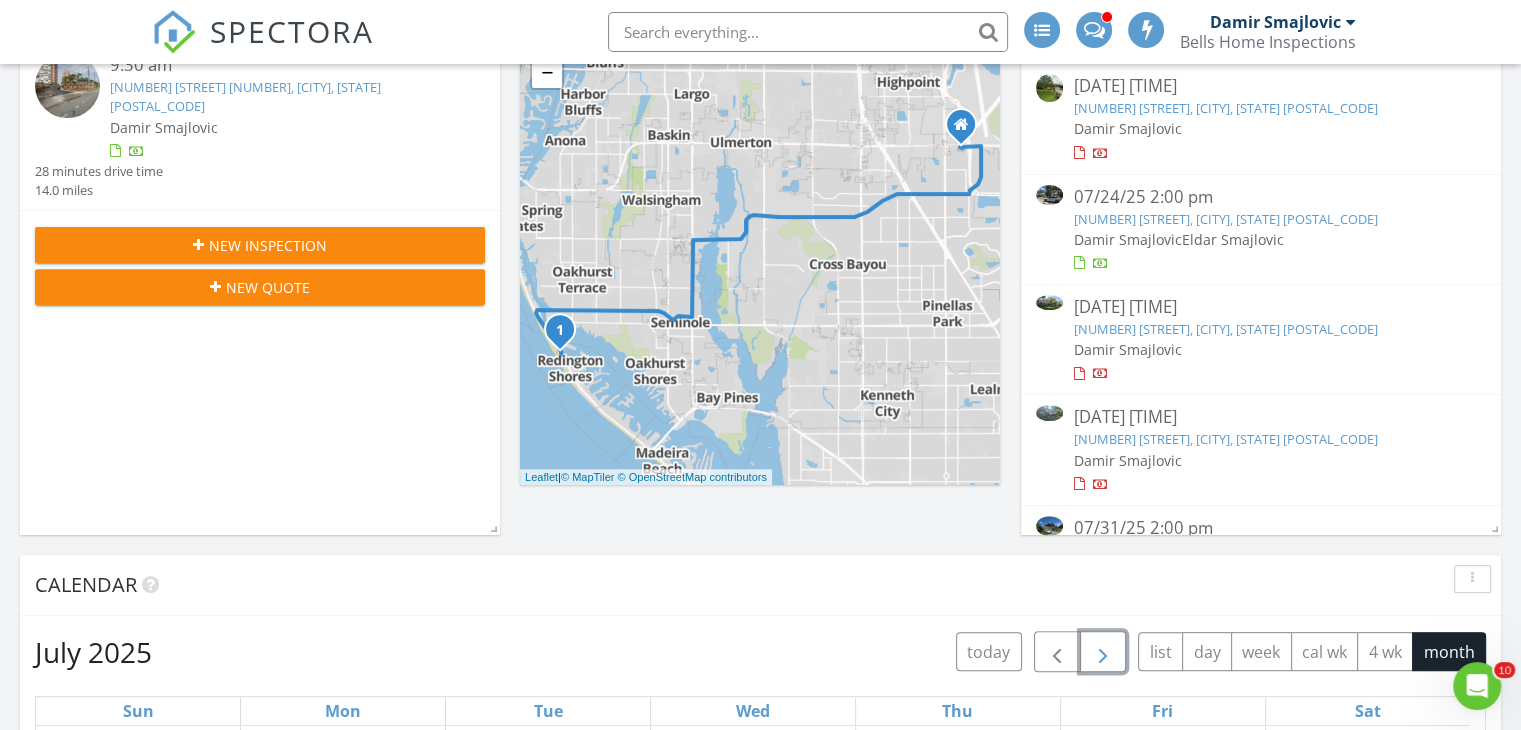 click at bounding box center [1103, 652] 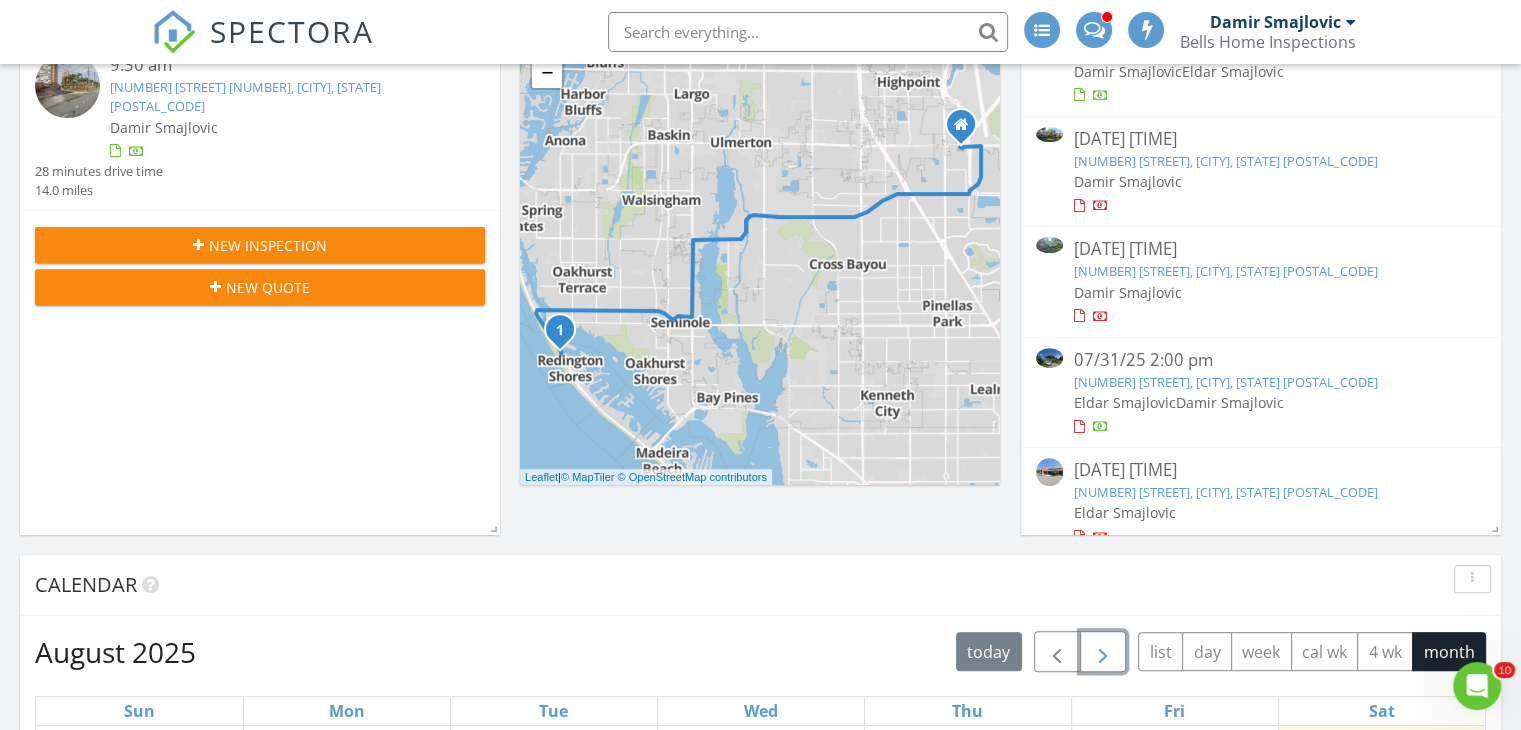 scroll, scrollTop: 502, scrollLeft: 0, axis: vertical 